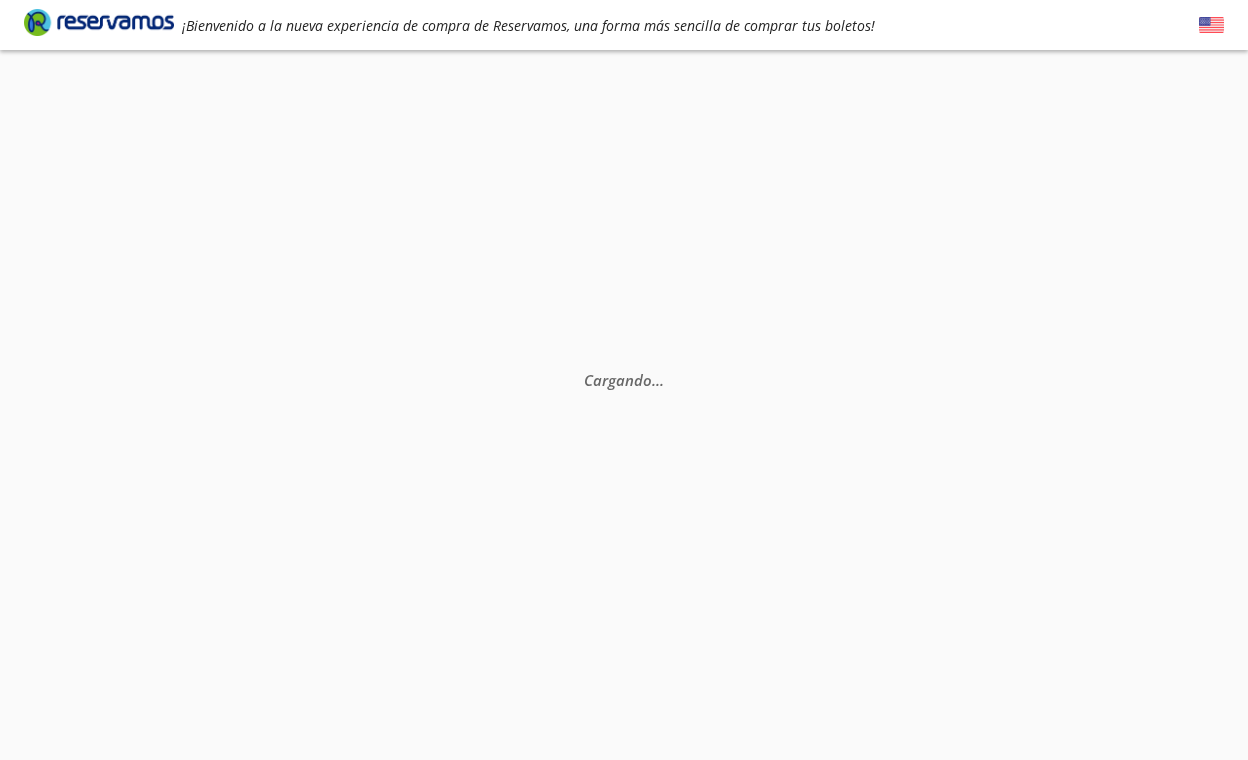 scroll, scrollTop: 0, scrollLeft: 0, axis: both 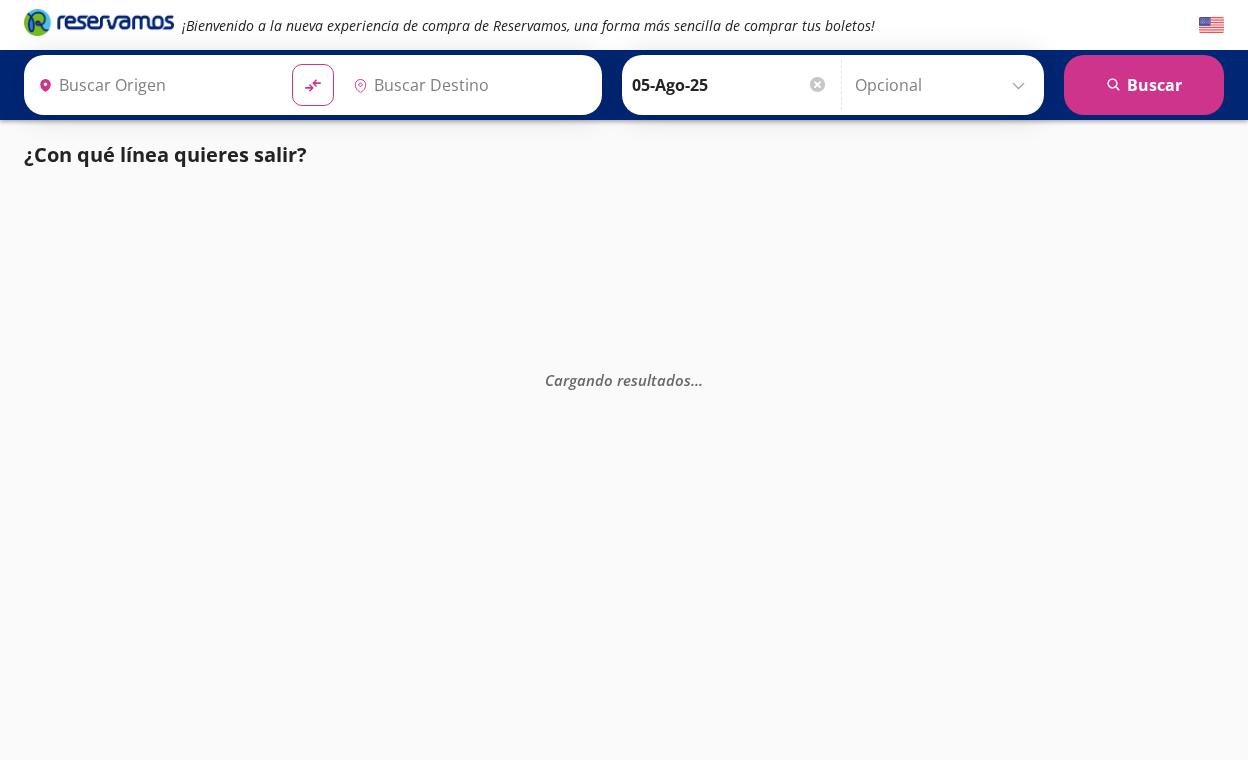 type on "[GEOGRAPHIC_DATA], [GEOGRAPHIC_DATA]" 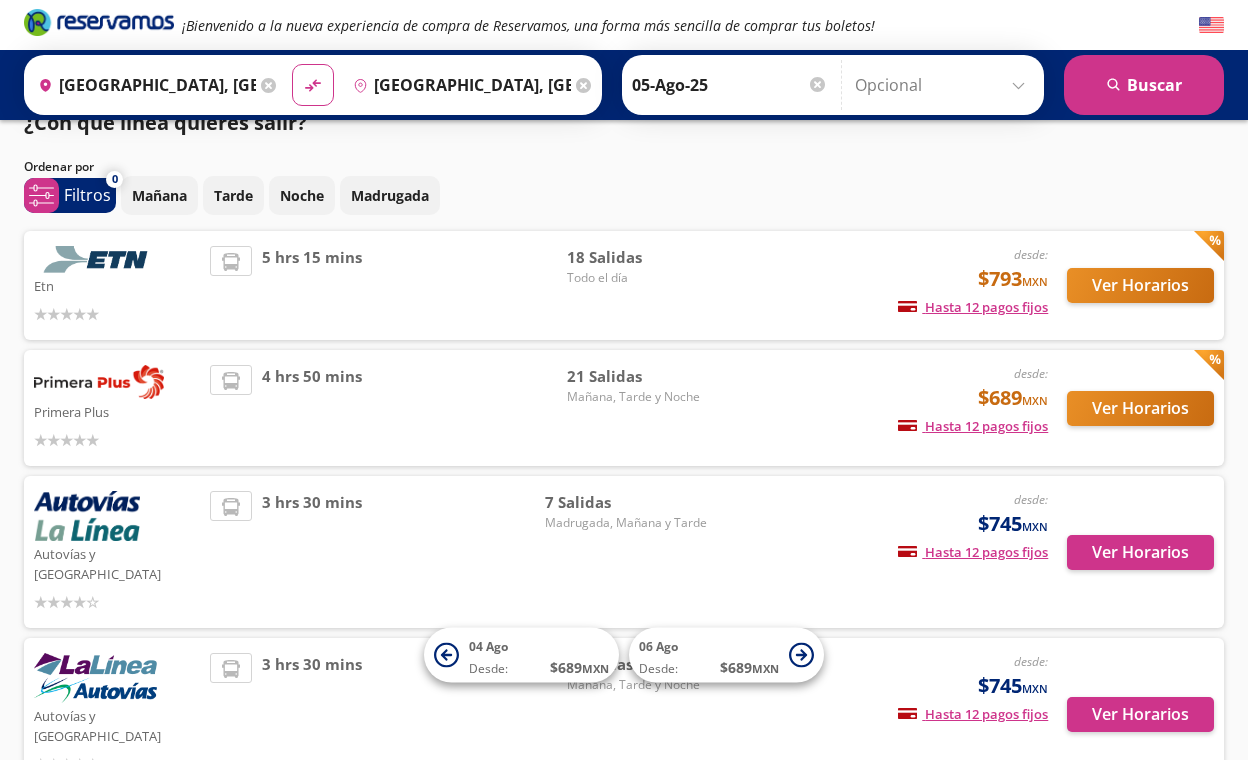 scroll, scrollTop: 56, scrollLeft: 0, axis: vertical 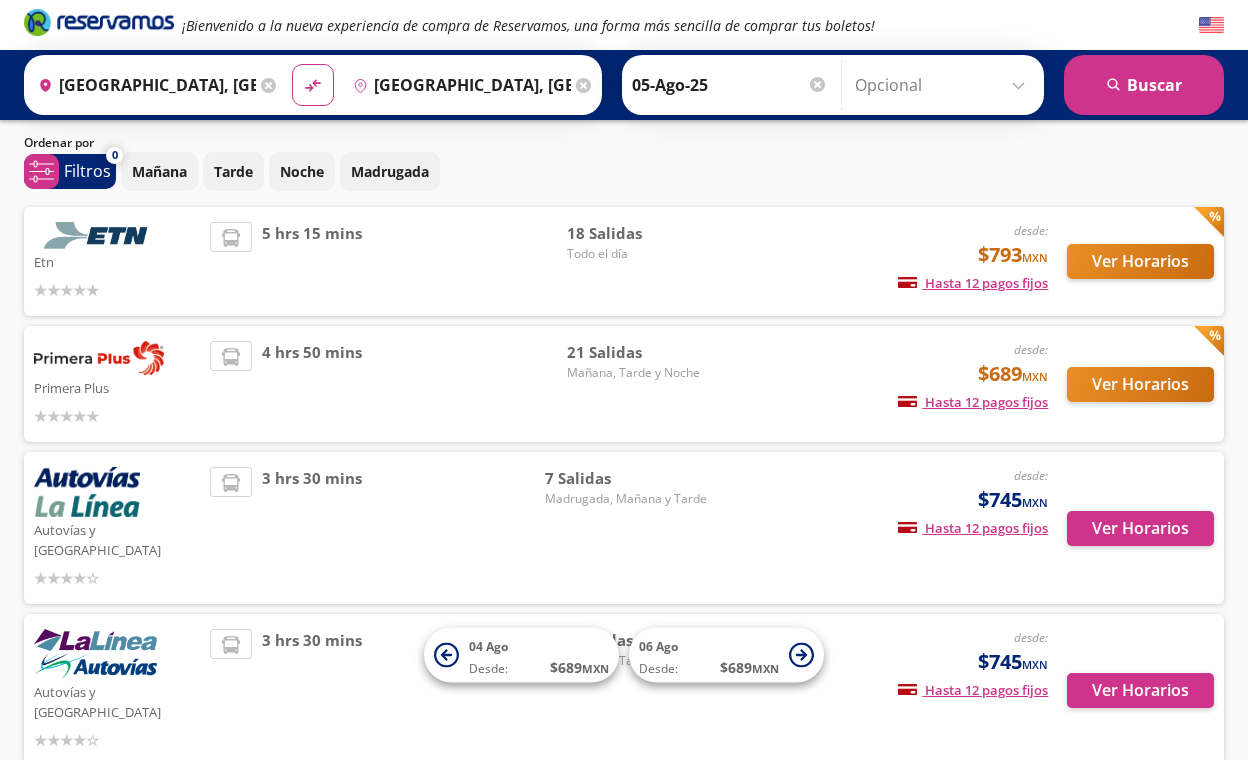 click on "Ver Horarios" at bounding box center (1140, 384) 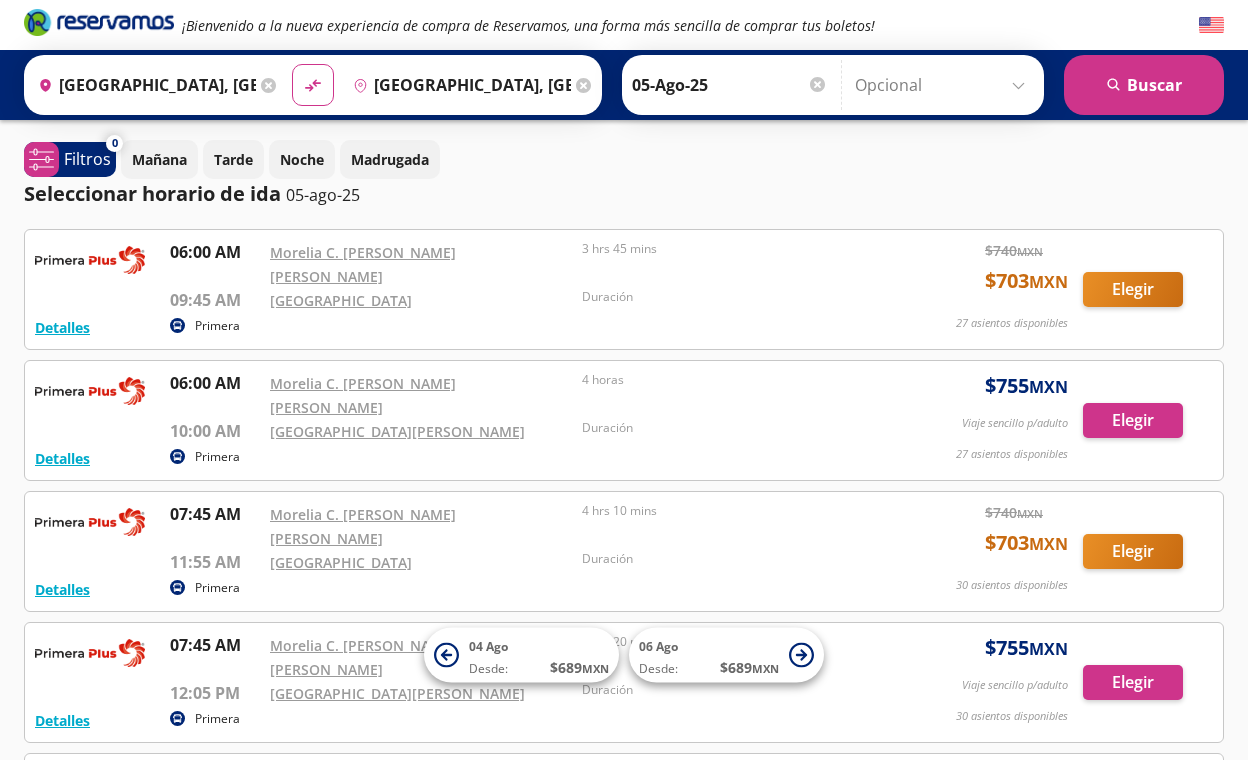 scroll, scrollTop: 0, scrollLeft: 0, axis: both 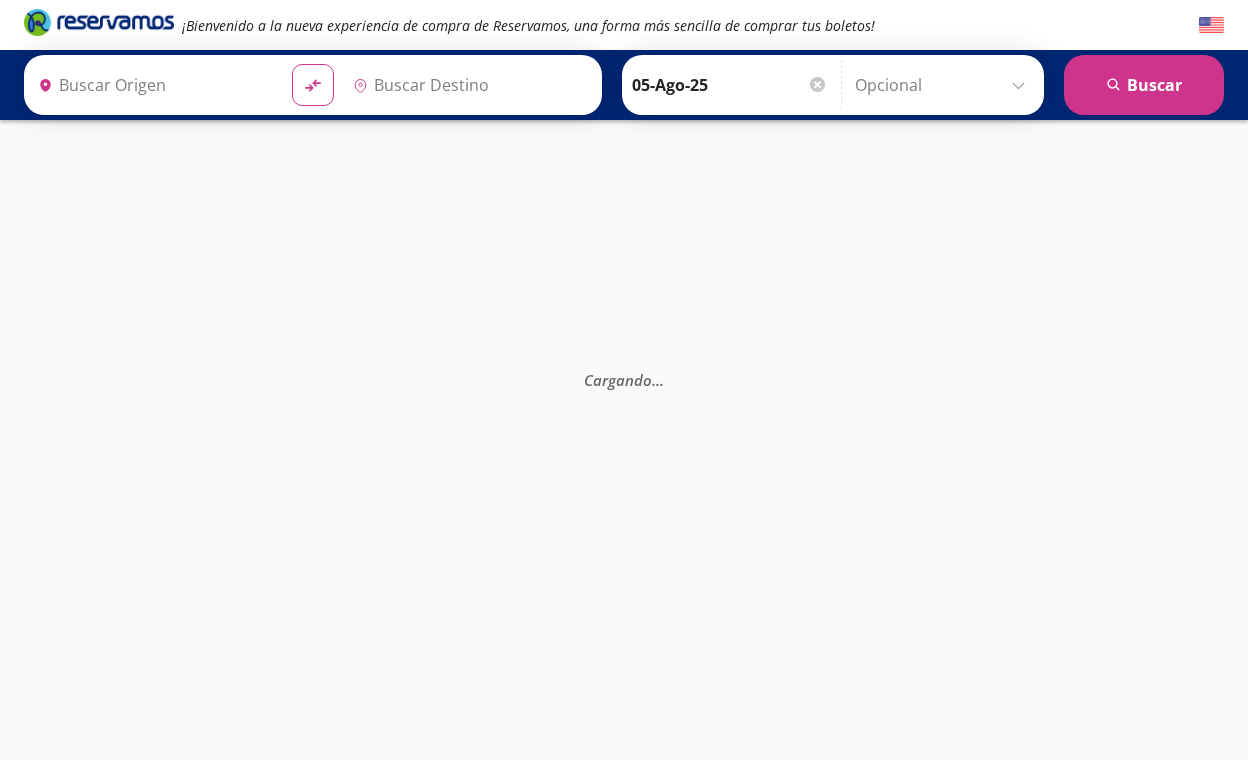 type on "[GEOGRAPHIC_DATA], [GEOGRAPHIC_DATA]" 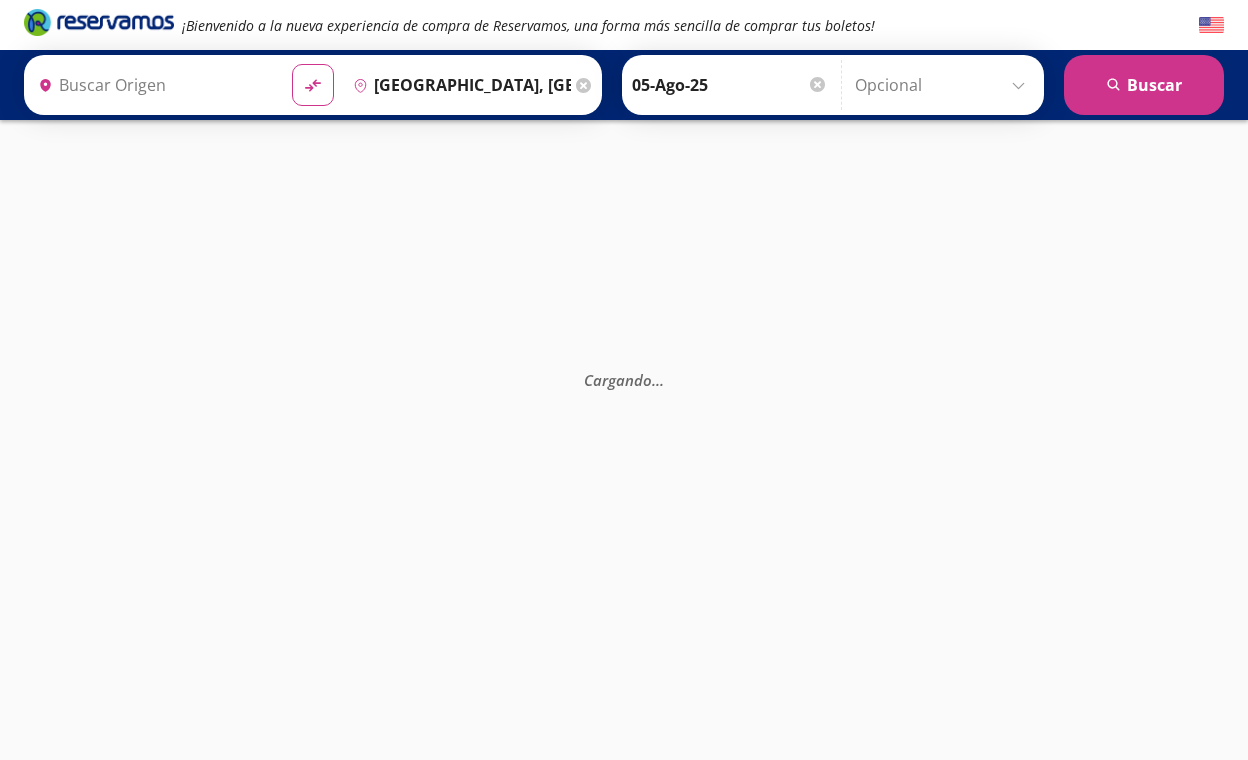 type on "[GEOGRAPHIC_DATA], [GEOGRAPHIC_DATA]" 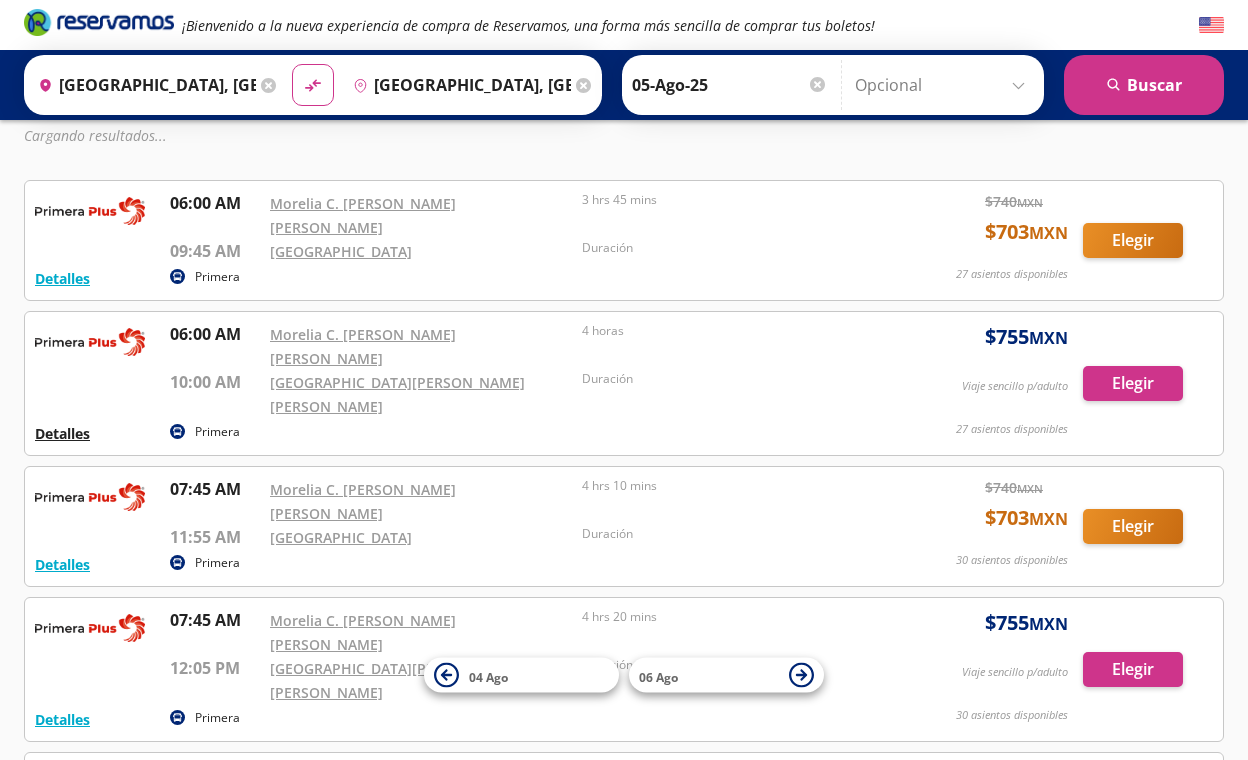 click on "Detalles" at bounding box center [62, 433] 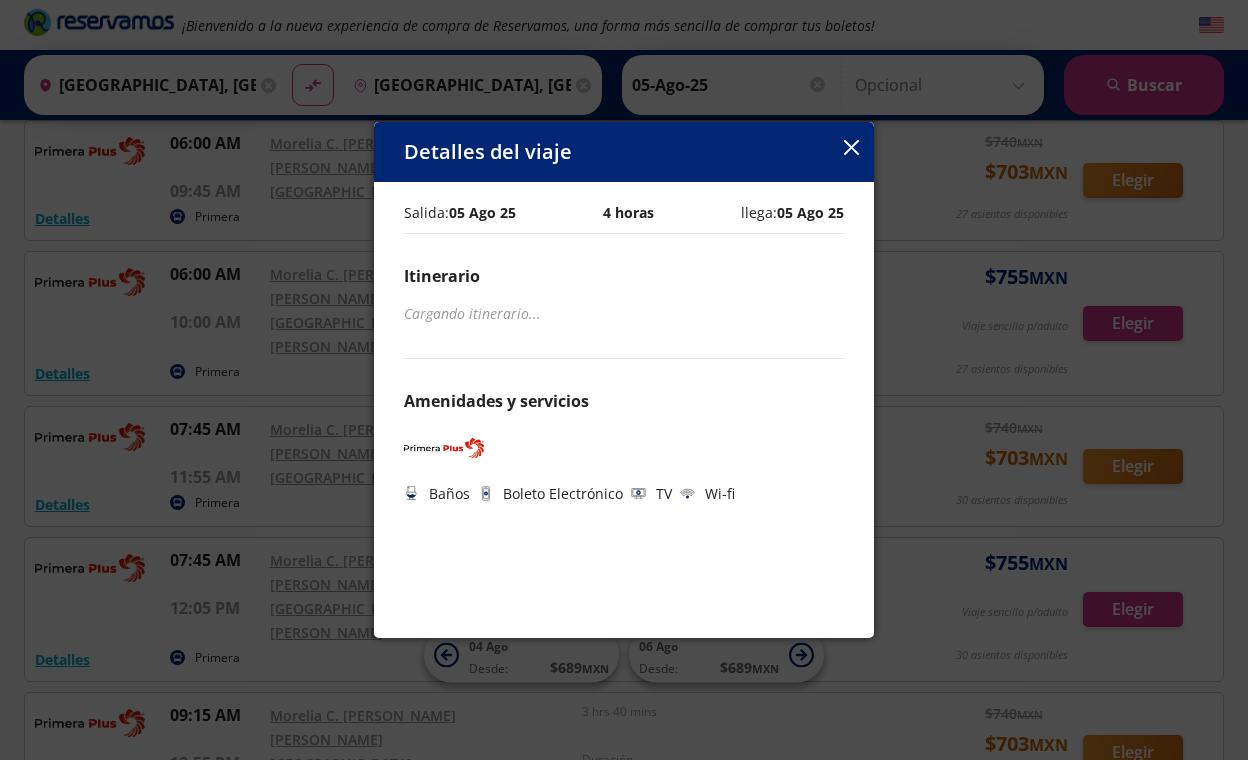 click on "Detalles del viaje" at bounding box center [624, 152] 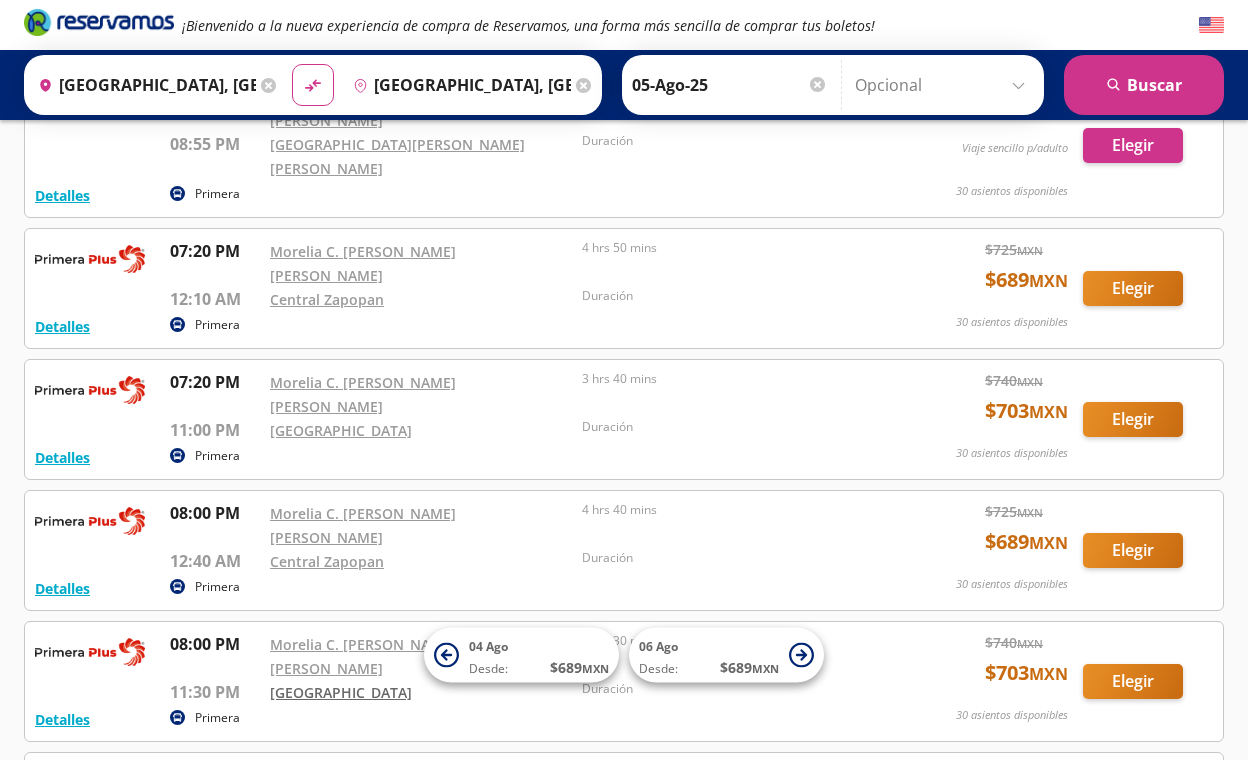 scroll, scrollTop: 2006, scrollLeft: 0, axis: vertical 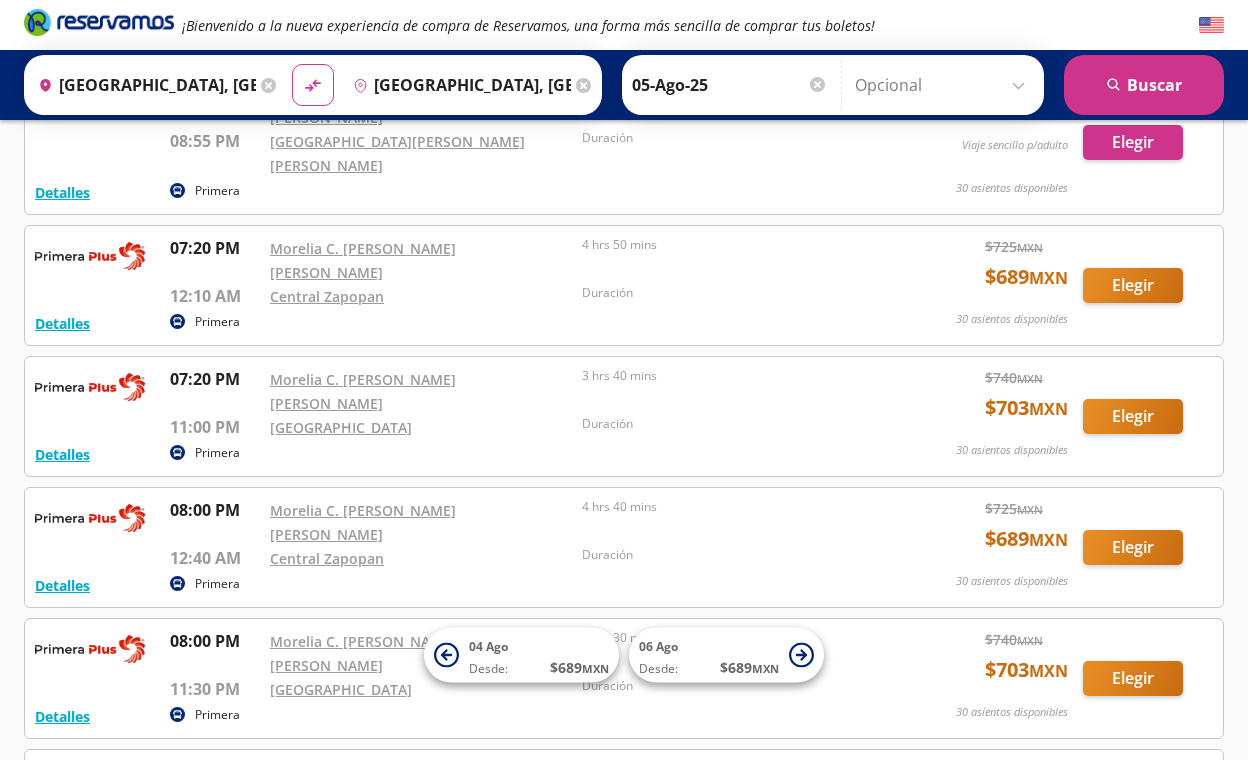 drag, startPoint x: 193, startPoint y: 529, endPoint x: 226, endPoint y: 548, distance: 38.078865 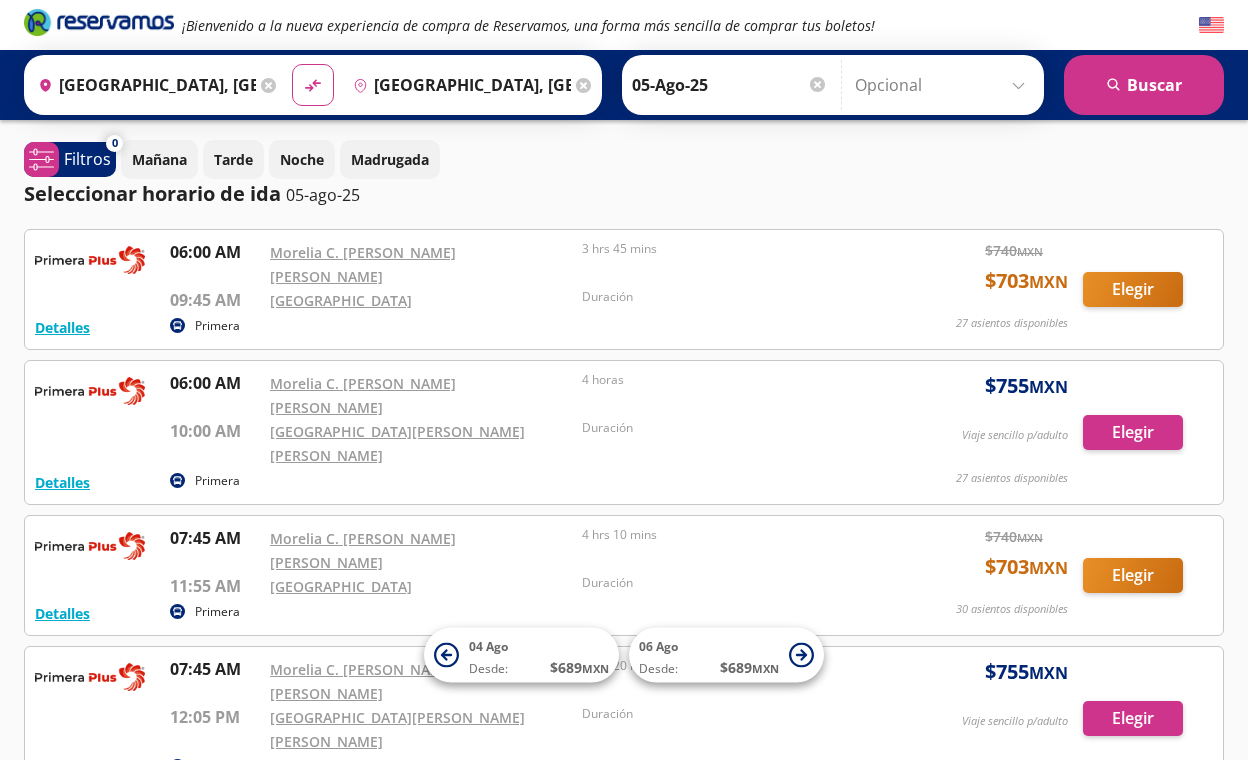 scroll, scrollTop: 0, scrollLeft: 0, axis: both 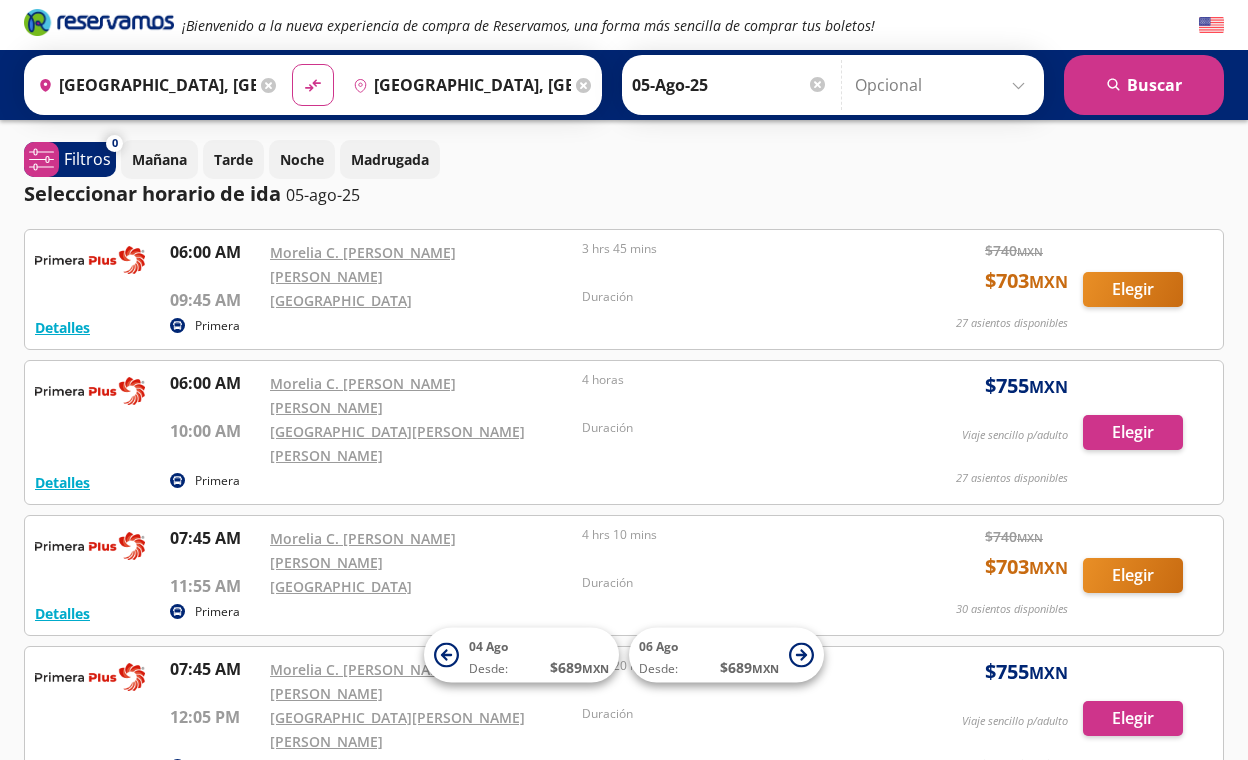 click on "05-Ago-25" at bounding box center (730, 85) 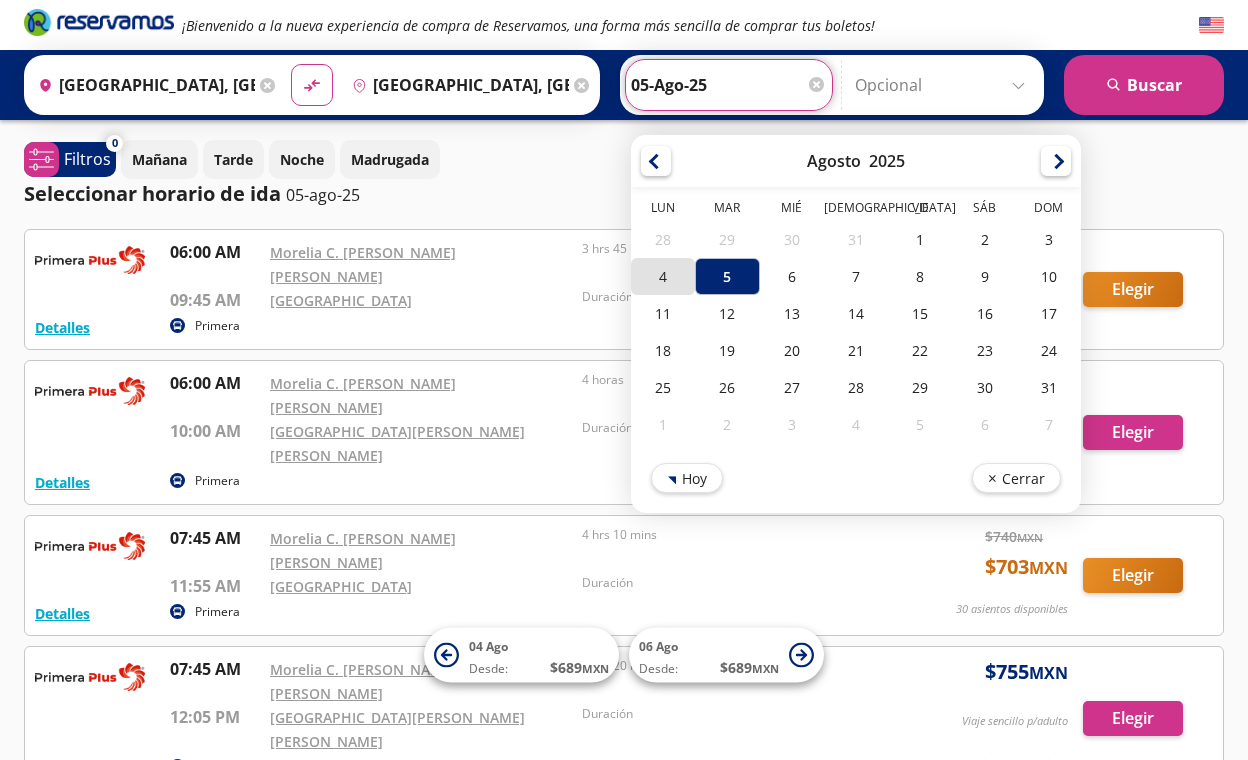 click on "4" at bounding box center (663, 276) 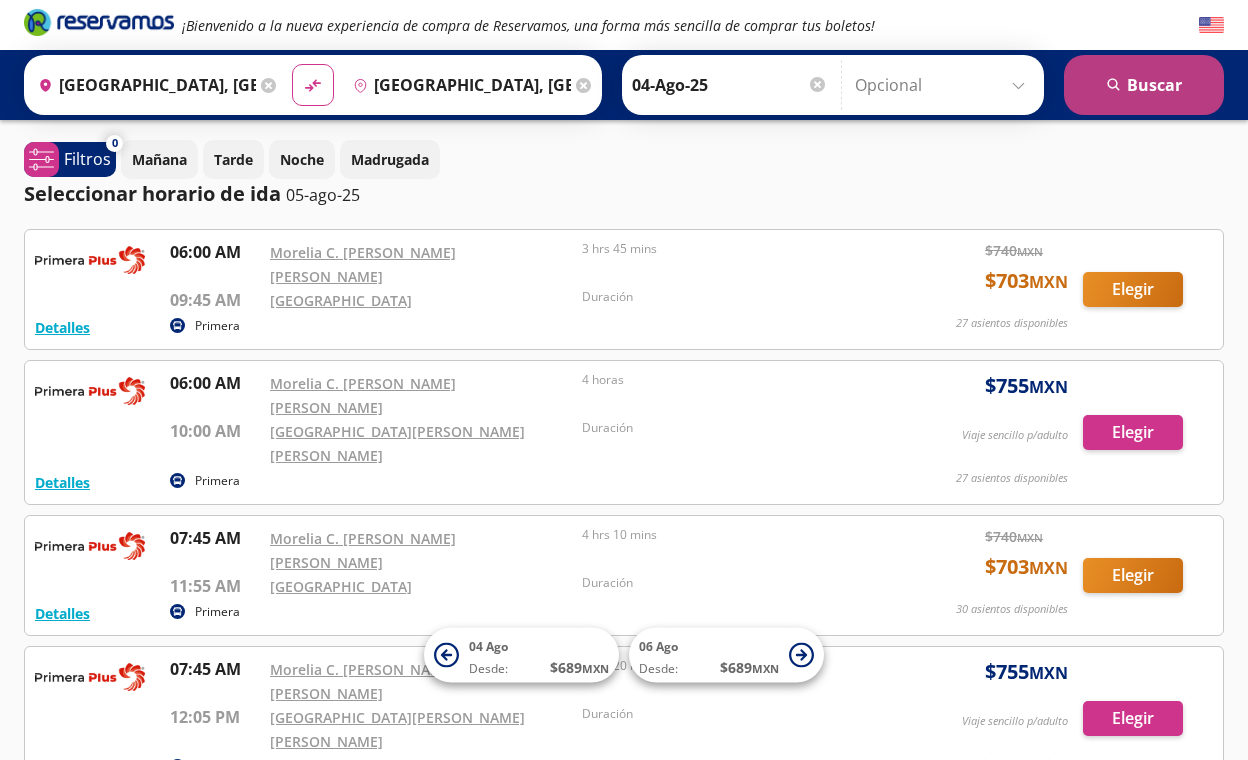 click on "search
Buscar" at bounding box center [1144, 85] 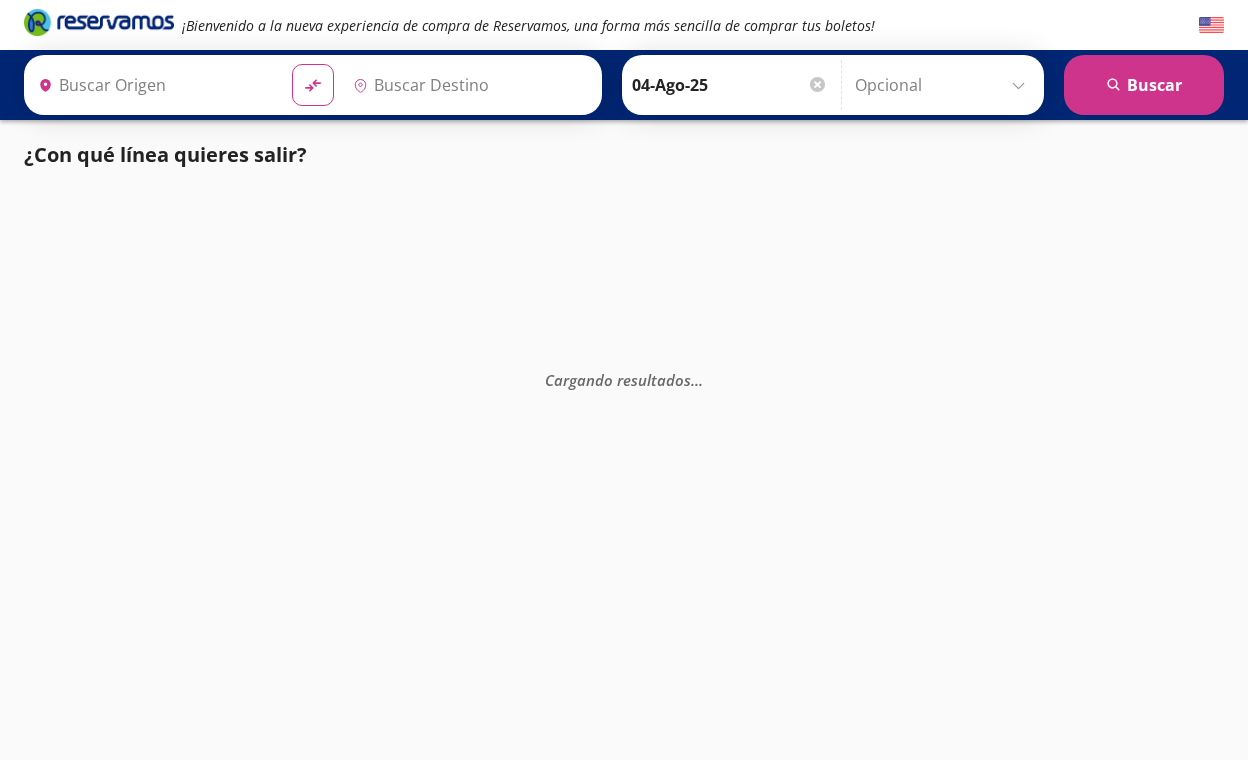 type on "[GEOGRAPHIC_DATA], [GEOGRAPHIC_DATA]" 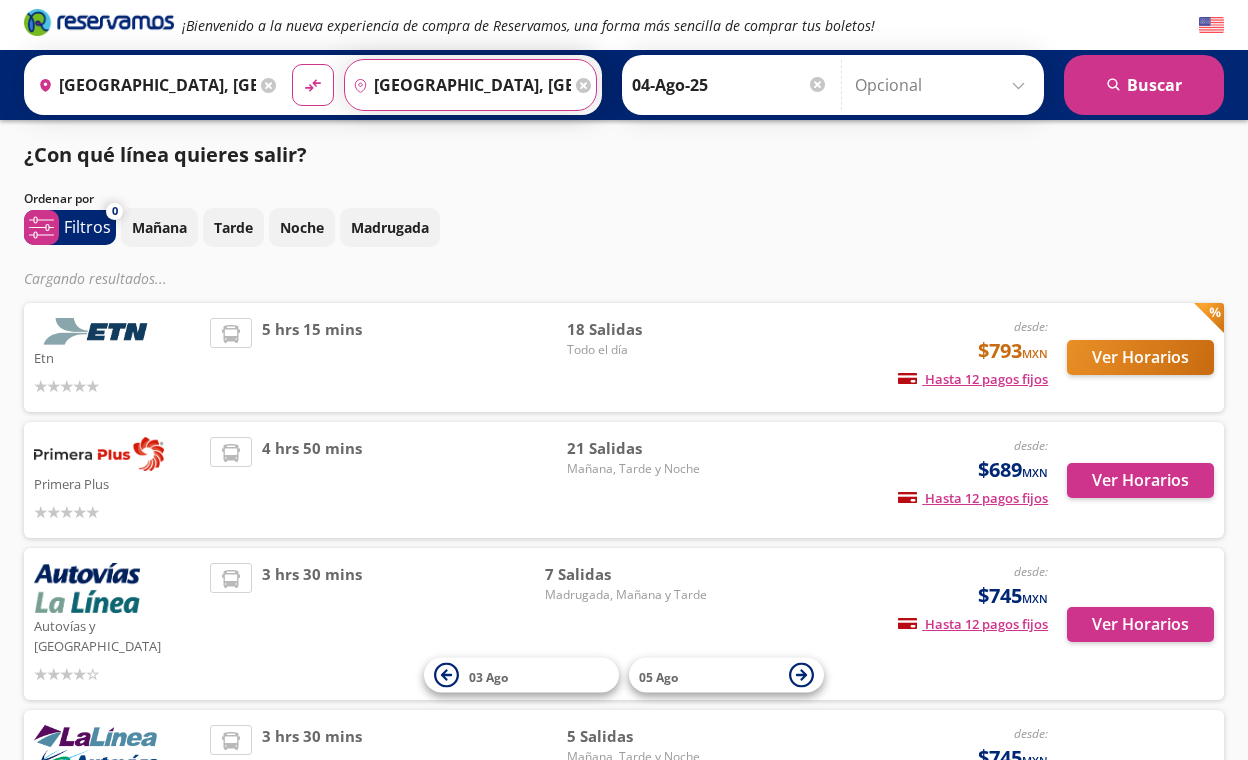 click on "[GEOGRAPHIC_DATA], [GEOGRAPHIC_DATA]" at bounding box center [458, 85] 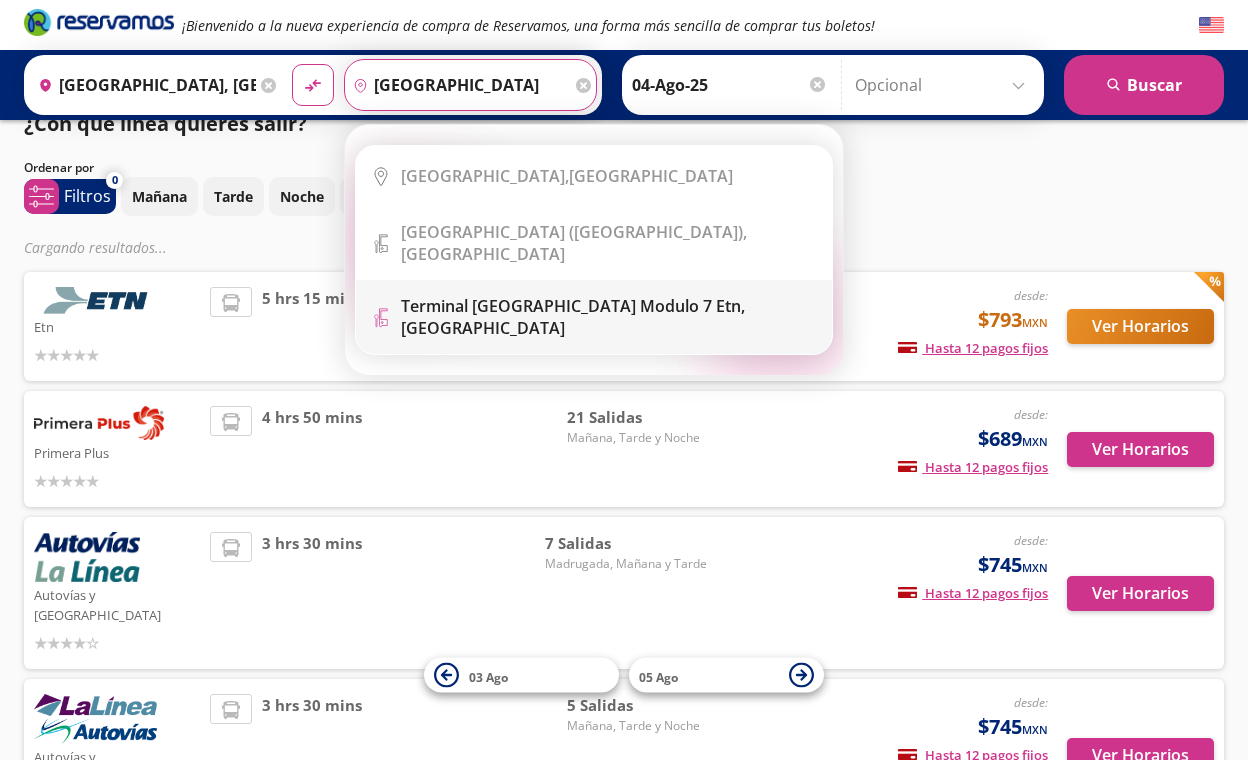 scroll, scrollTop: 23, scrollLeft: 0, axis: vertical 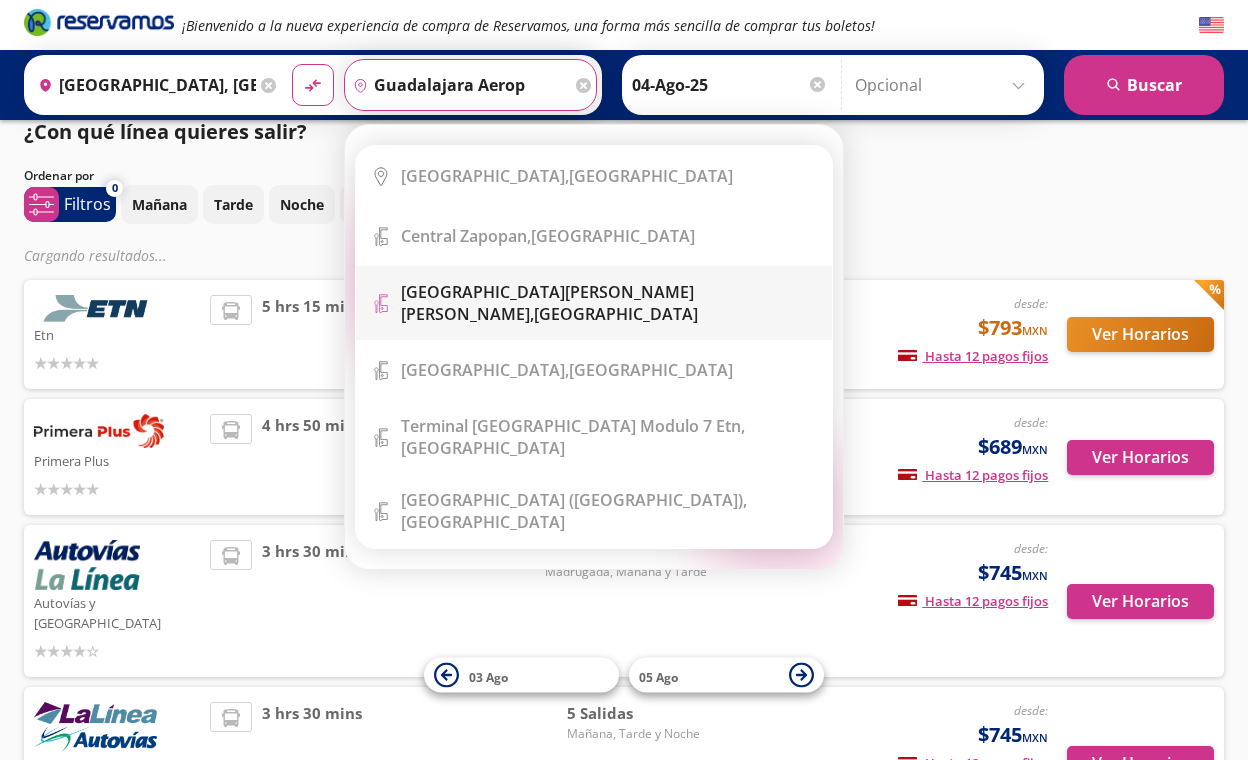 click on "Aeropuerto Miguel Hidalgo y Costilla,  Jalisco" at bounding box center (609, 303) 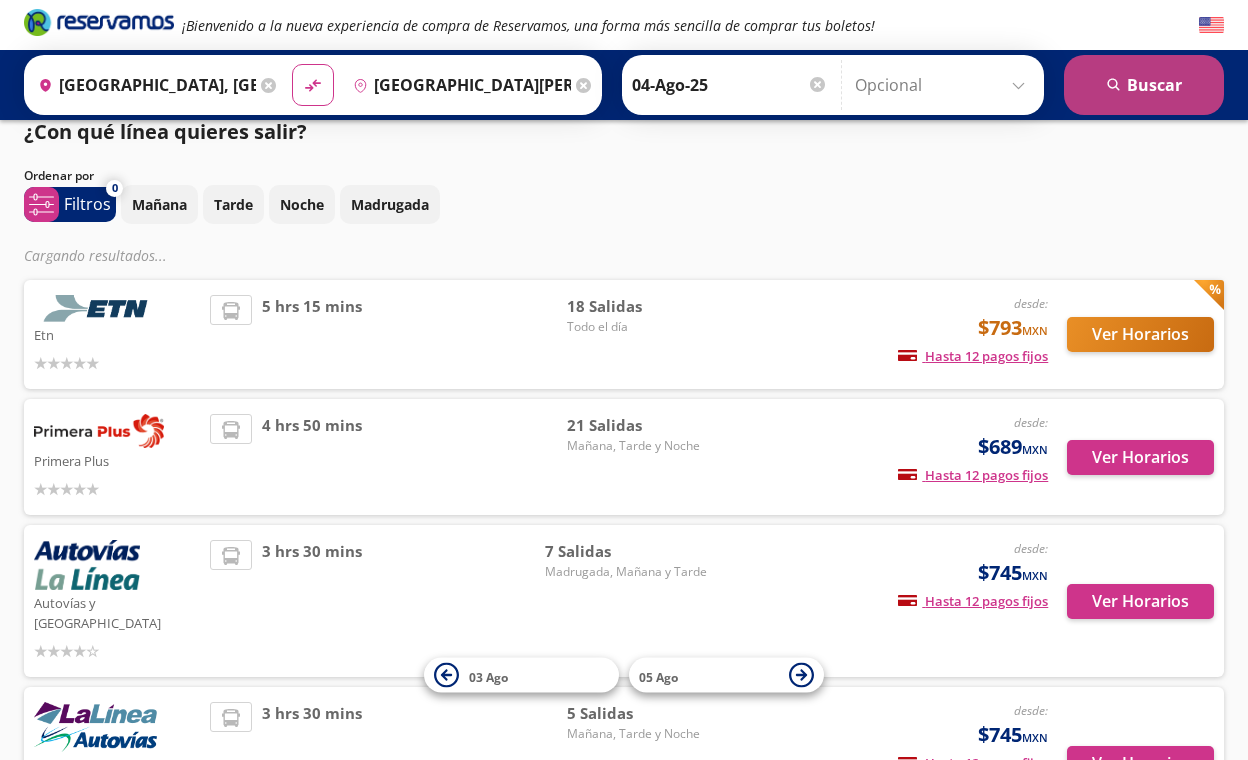 click on "search
Buscar" at bounding box center [1144, 85] 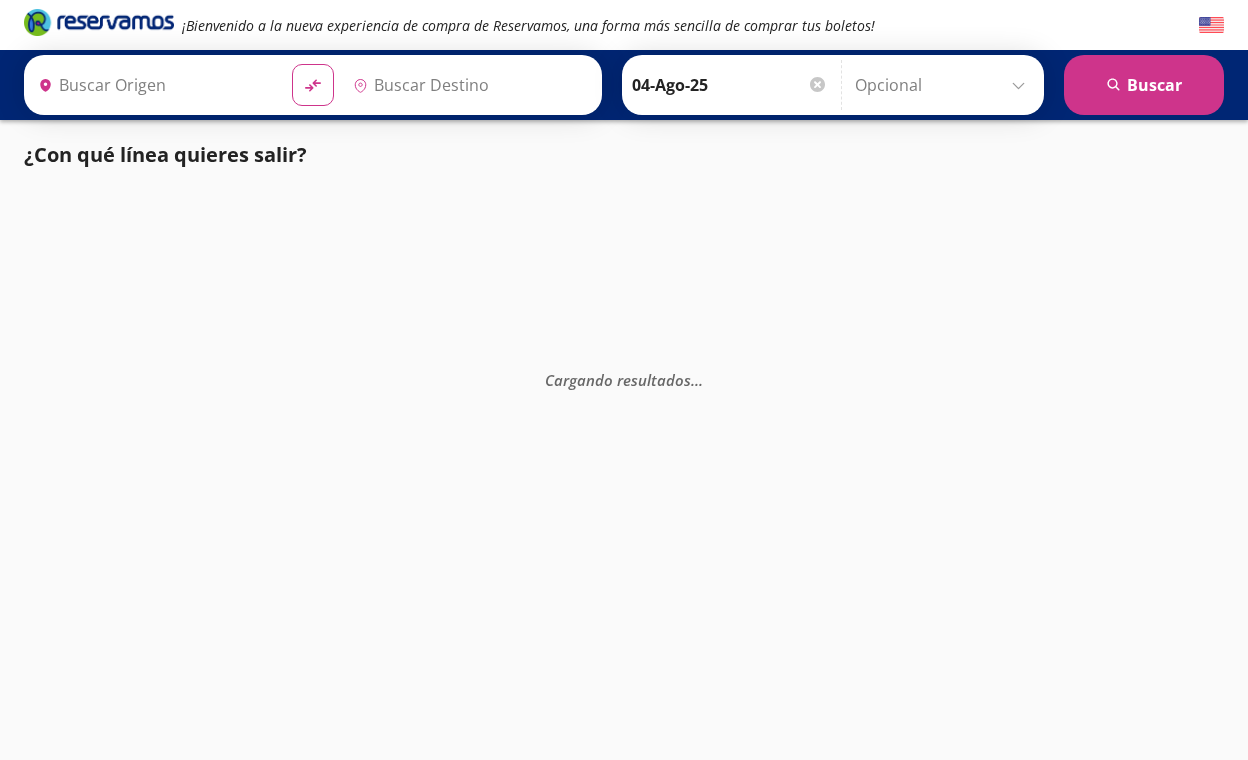 type on "[GEOGRAPHIC_DATA], [GEOGRAPHIC_DATA]" 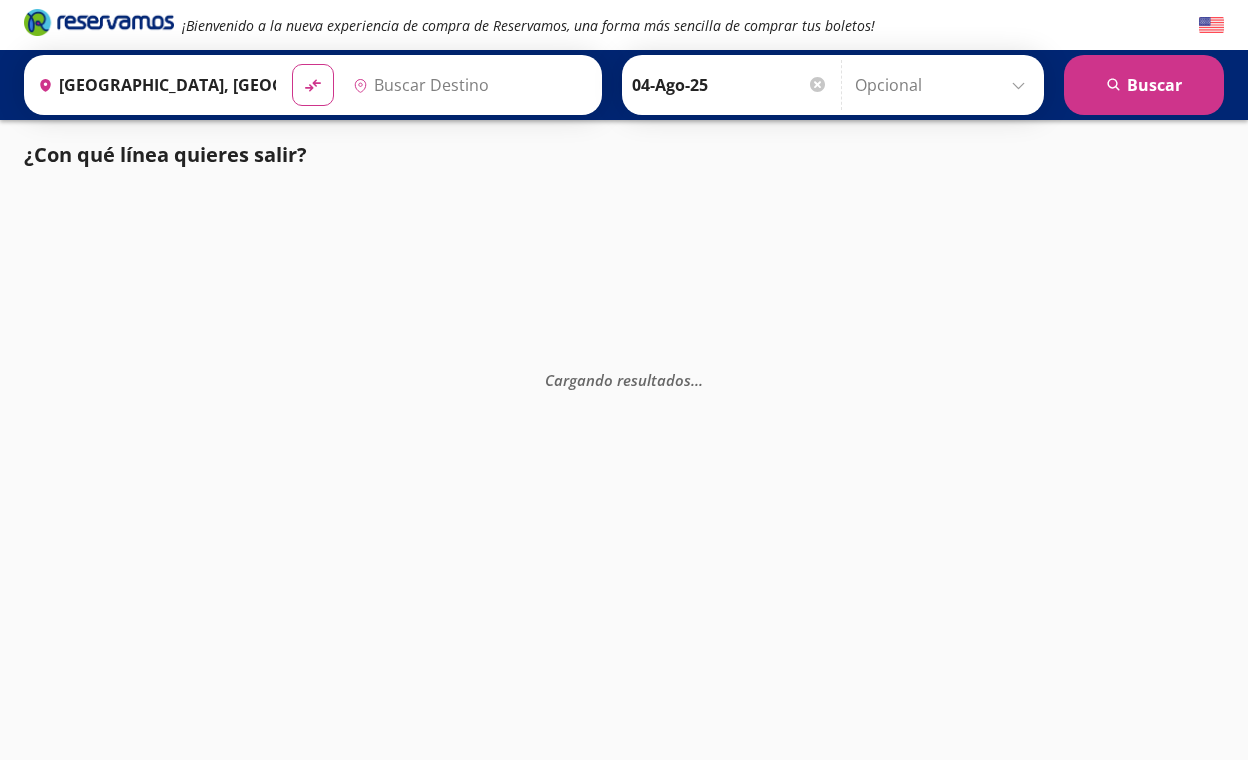 type on "Aeropuerto Miguel Hidalgo y Costilla, Jalisco" 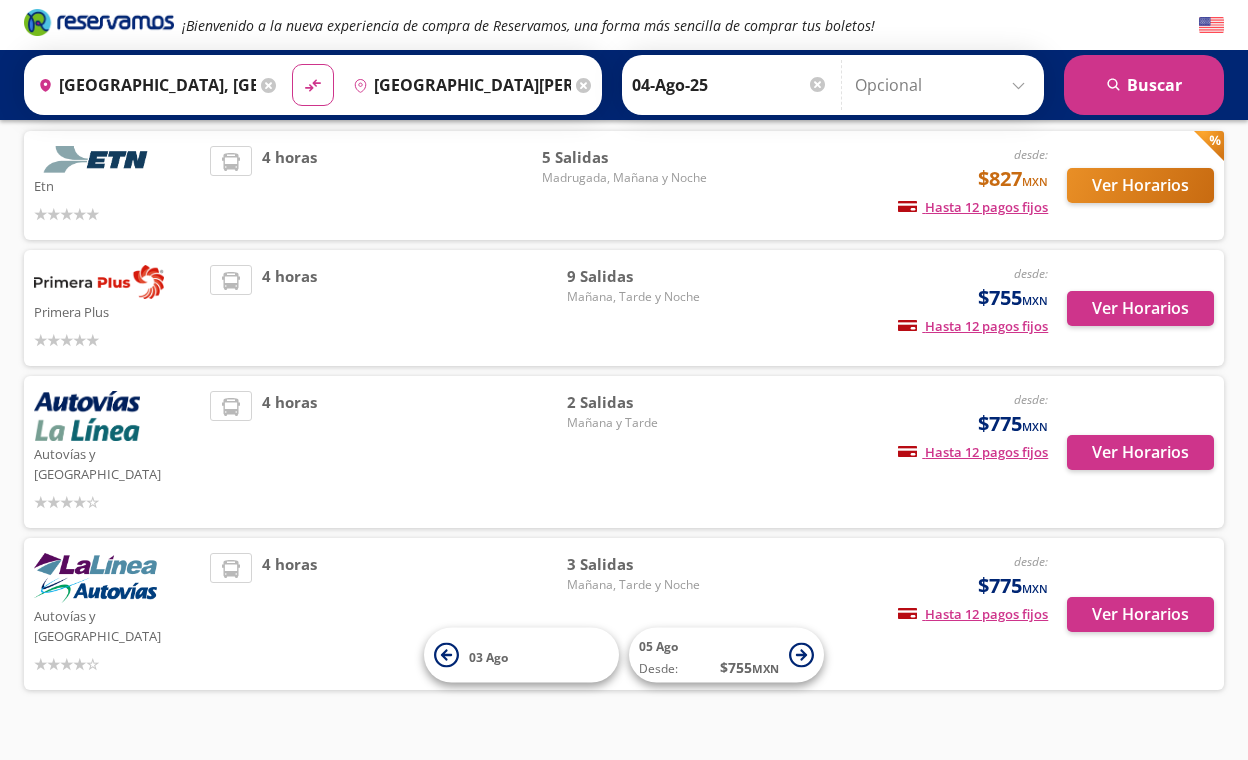 scroll, scrollTop: 131, scrollLeft: 0, axis: vertical 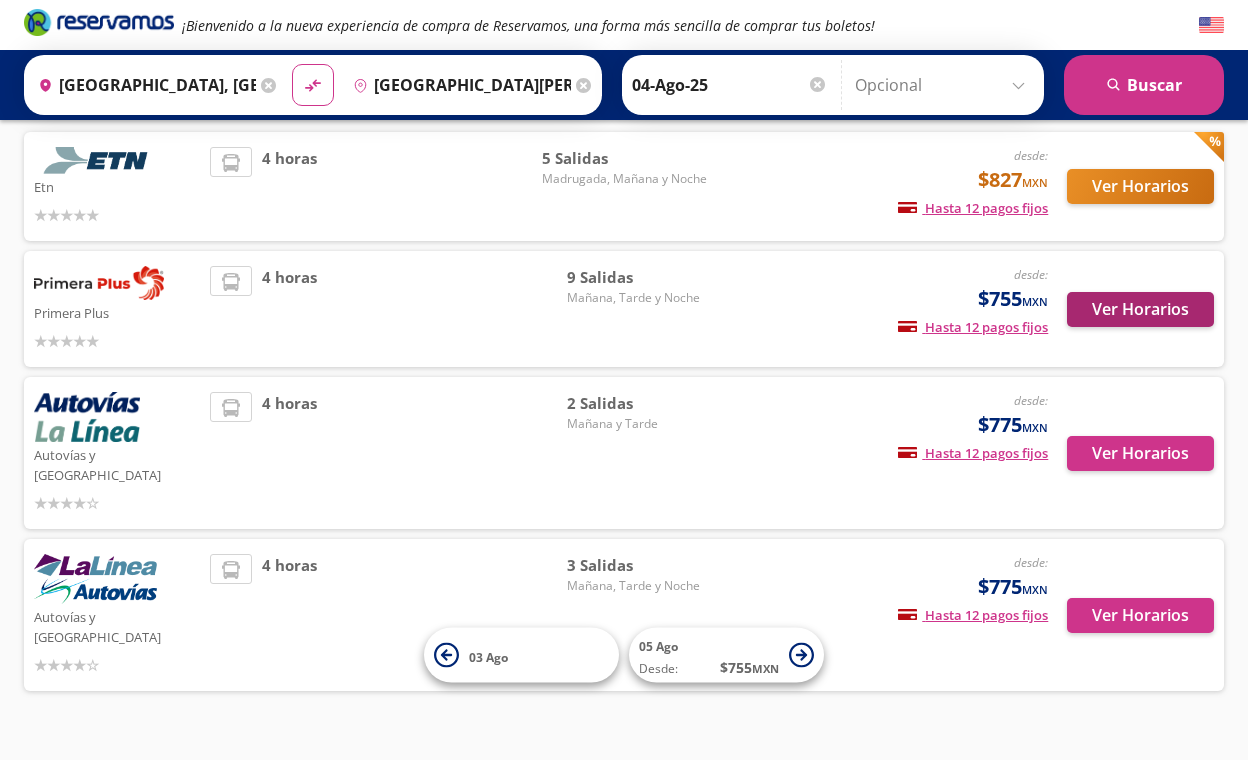 click on "Ver Horarios" at bounding box center (1140, 309) 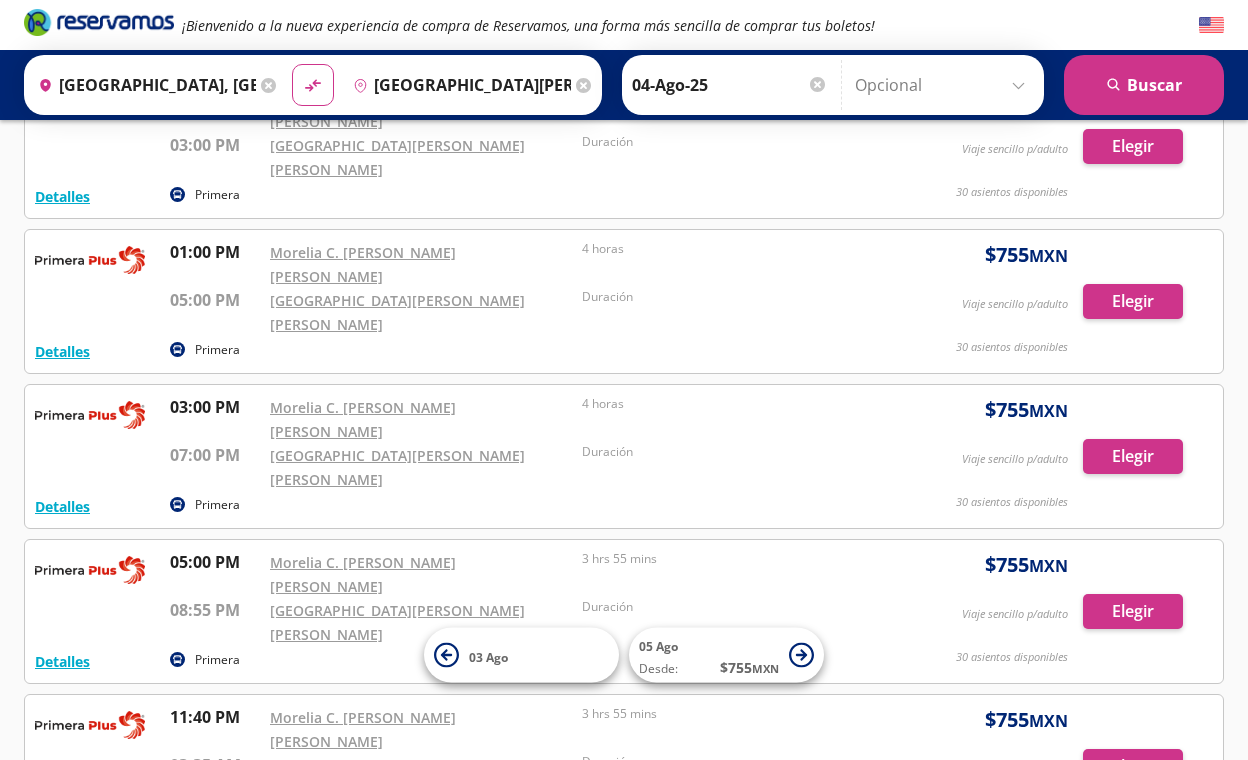 scroll, scrollTop: 619, scrollLeft: 0, axis: vertical 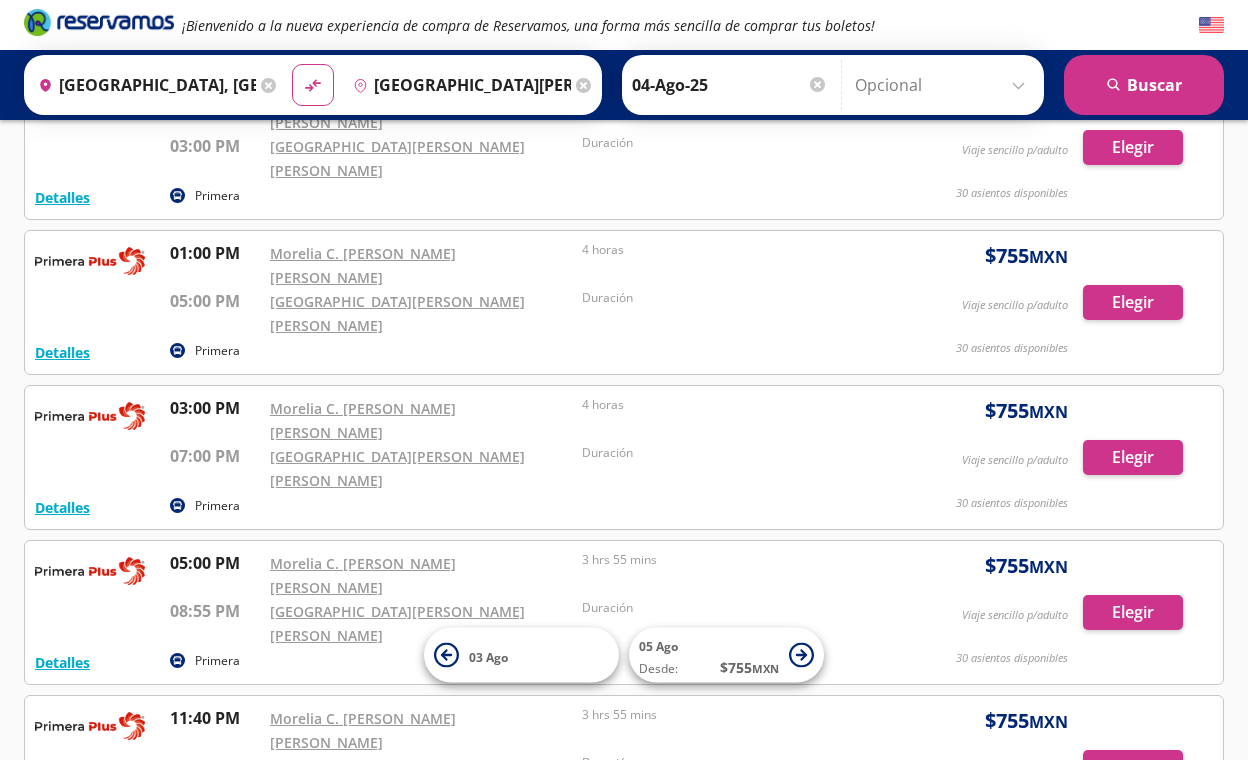 click on "Elegir" at bounding box center [1133, 922] 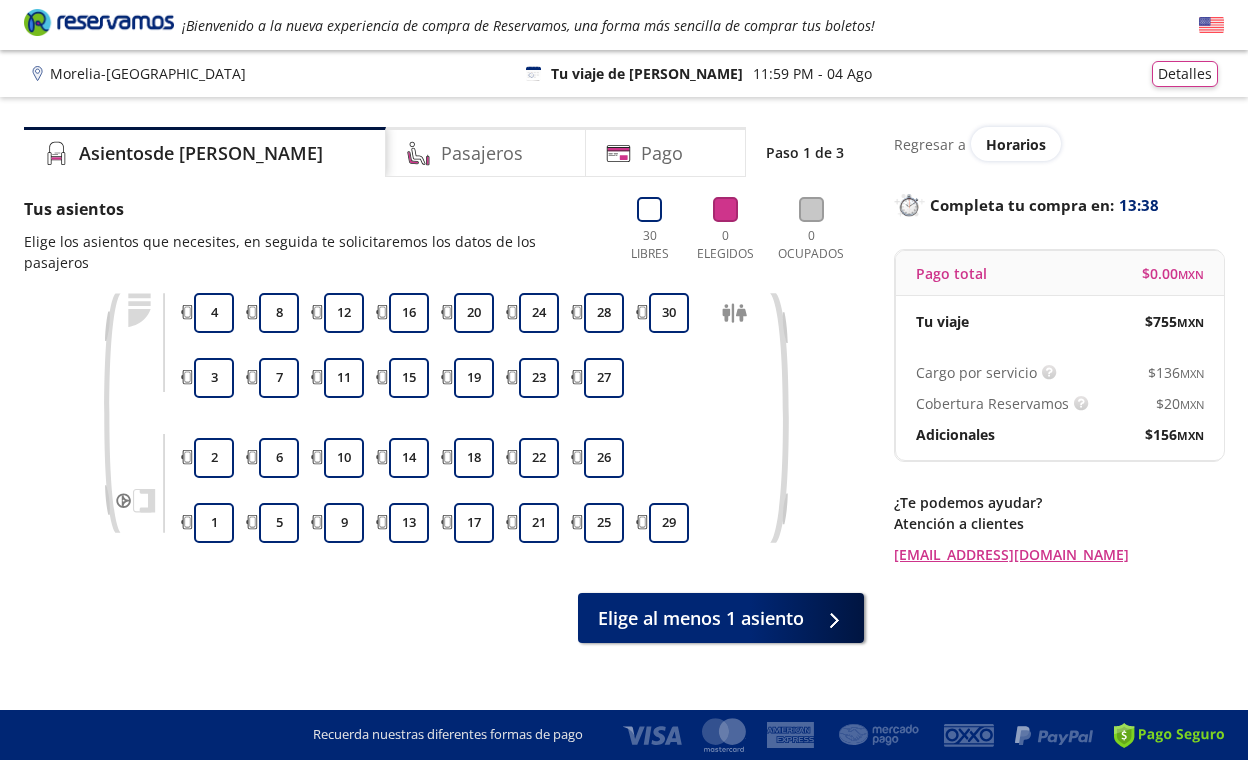 scroll, scrollTop: 0, scrollLeft: 0, axis: both 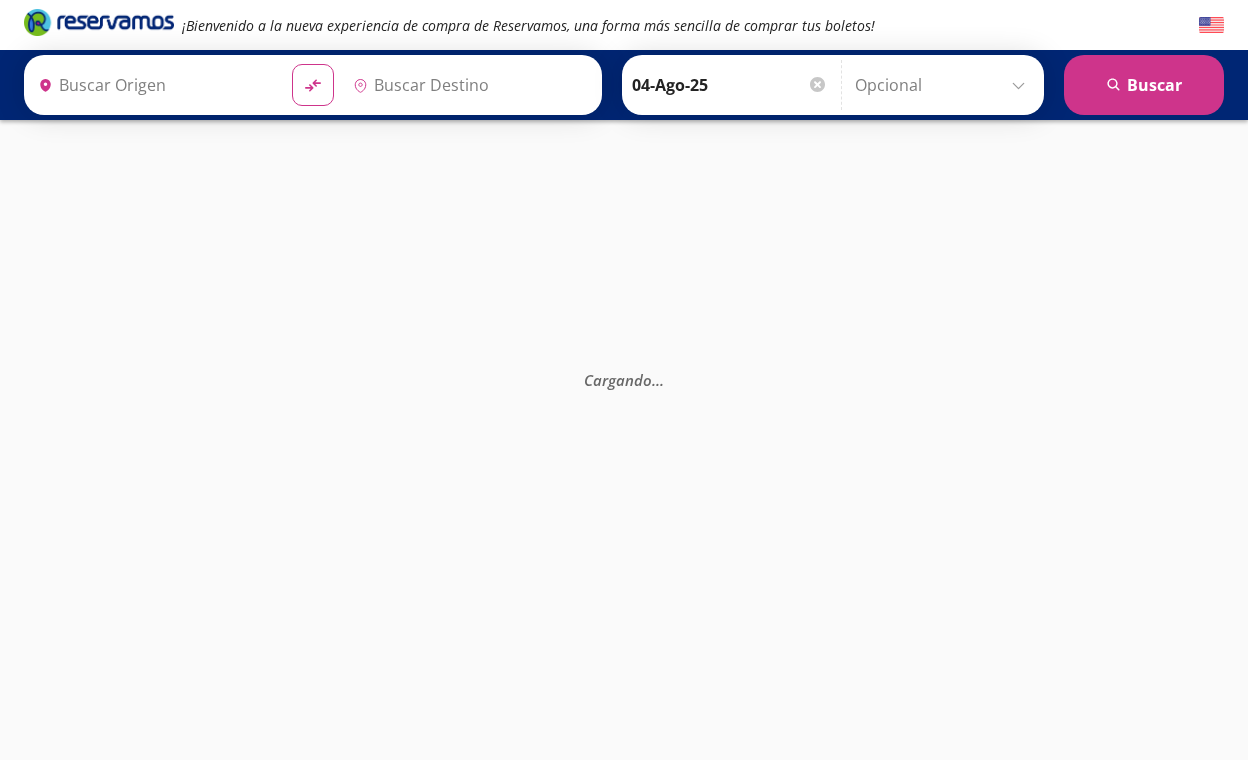 type on "Aeropuerto Miguel Hidalgo y Costilla, Jalisco" 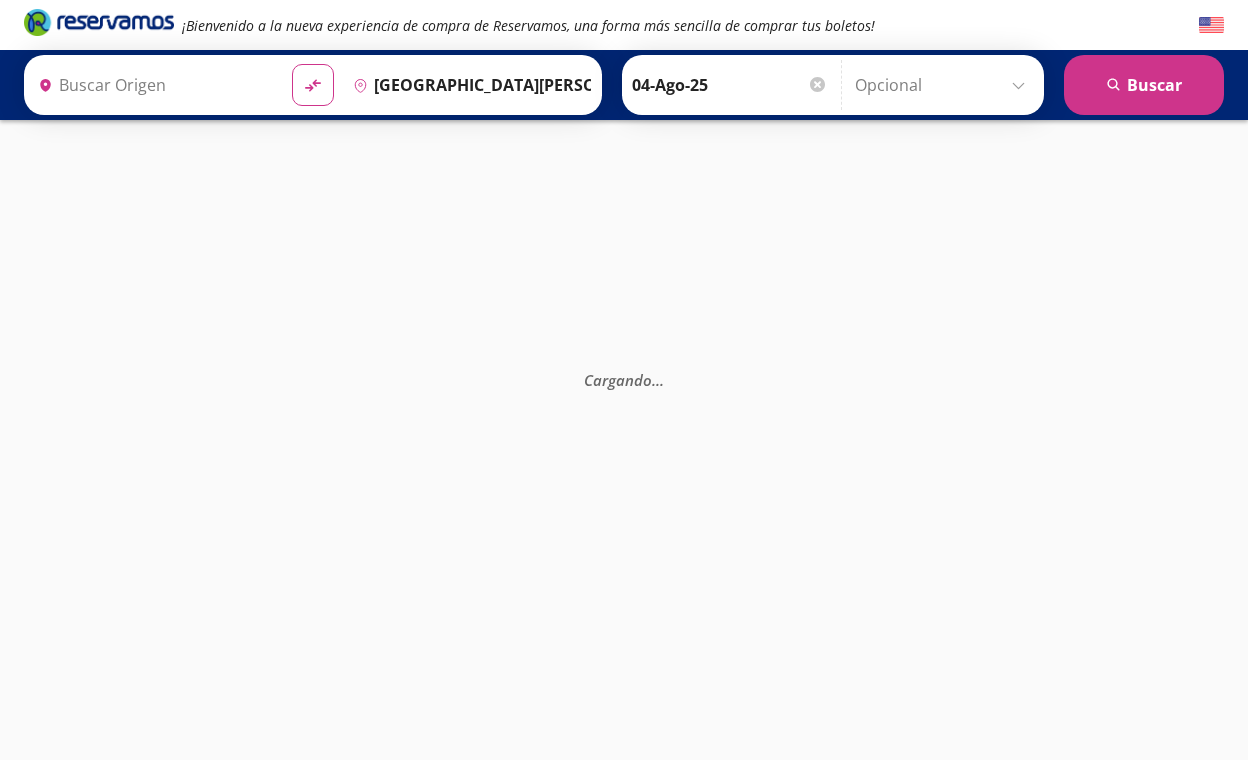type on "[GEOGRAPHIC_DATA], [GEOGRAPHIC_DATA]" 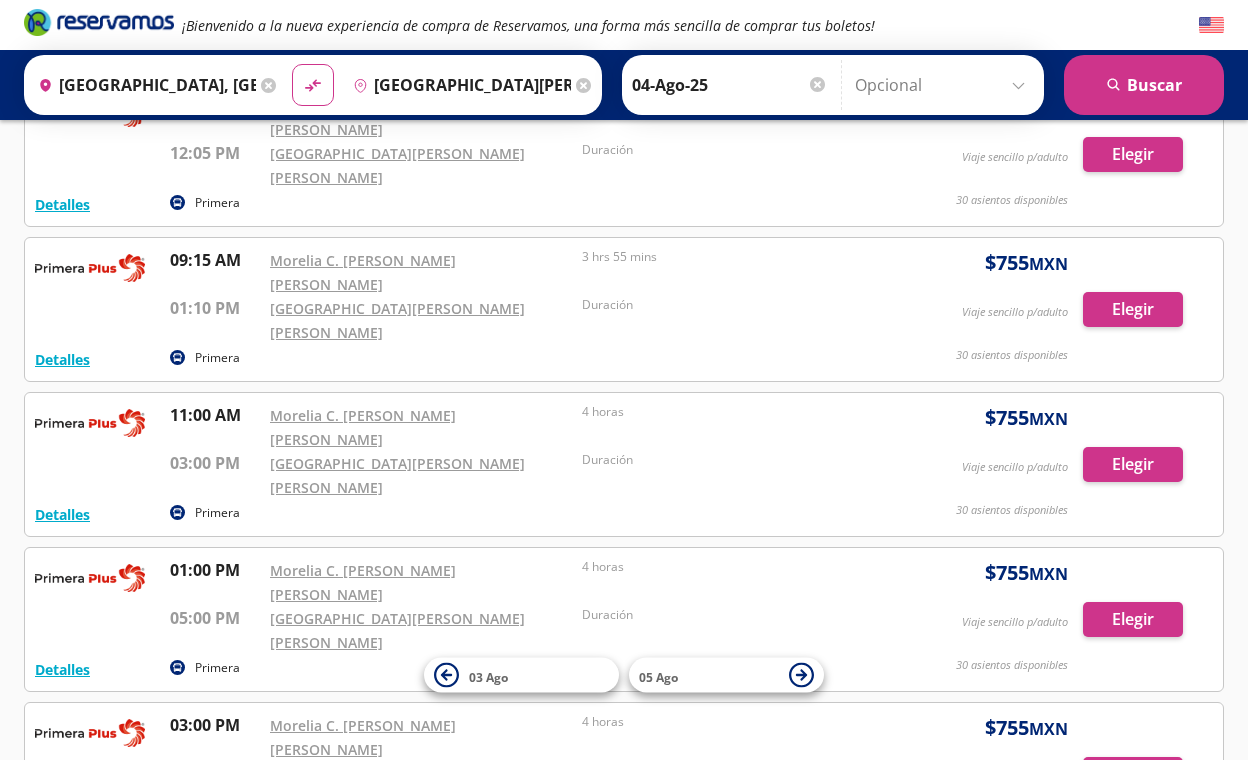 scroll, scrollTop: 462, scrollLeft: 0, axis: vertical 